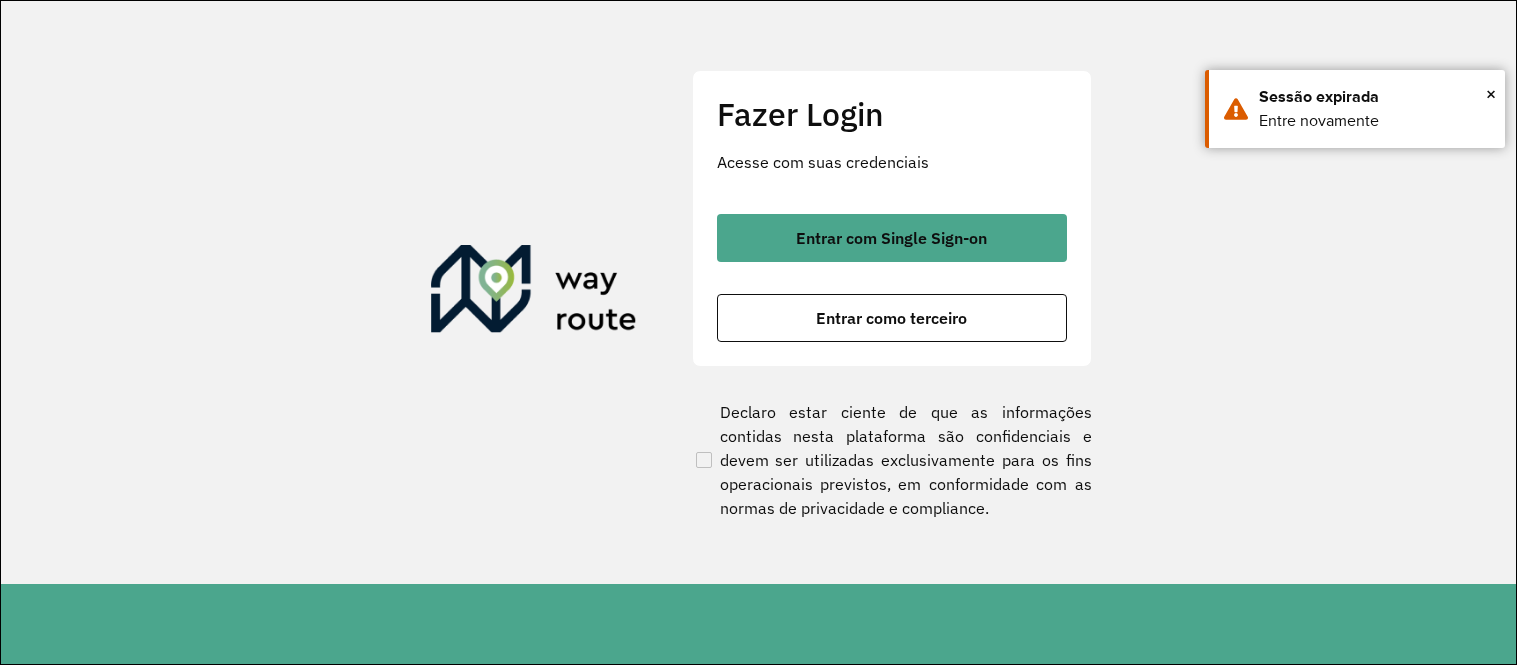 scroll, scrollTop: 0, scrollLeft: 0, axis: both 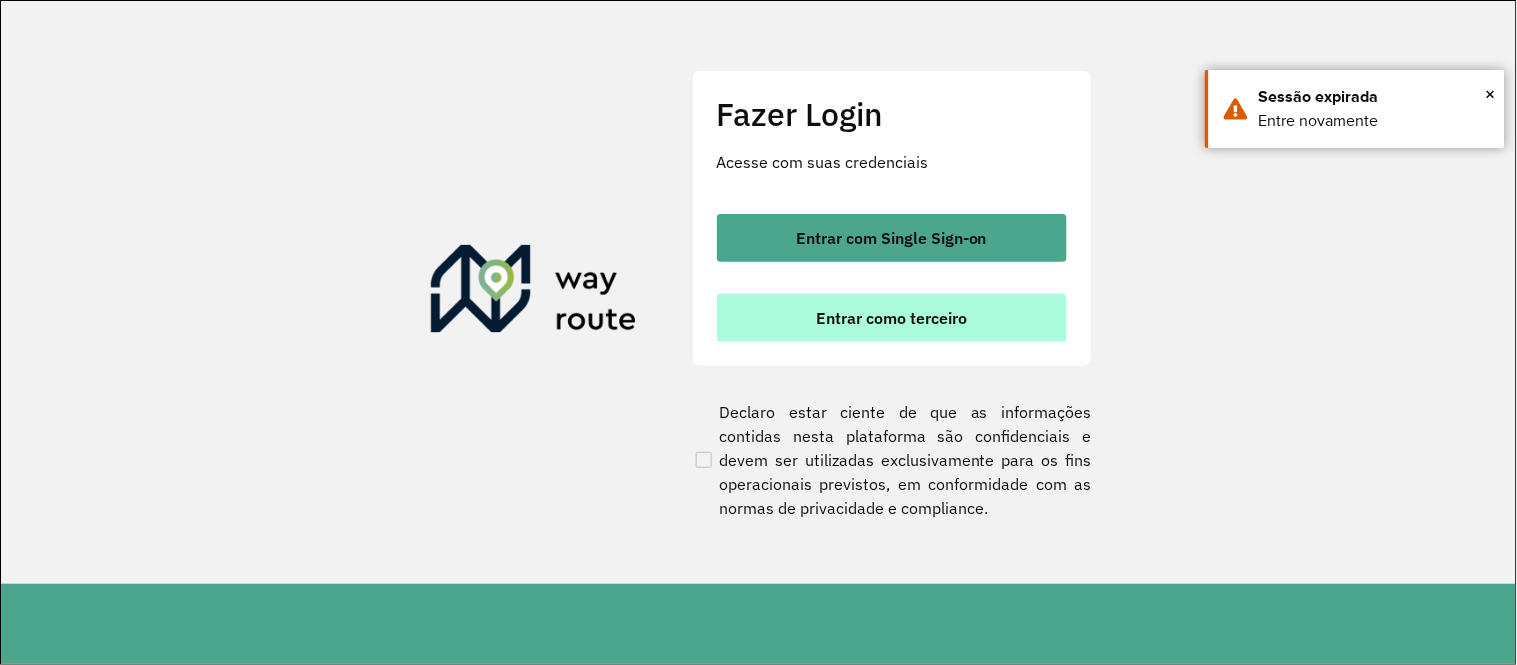 click on "Entrar como terceiro" at bounding box center (891, 318) 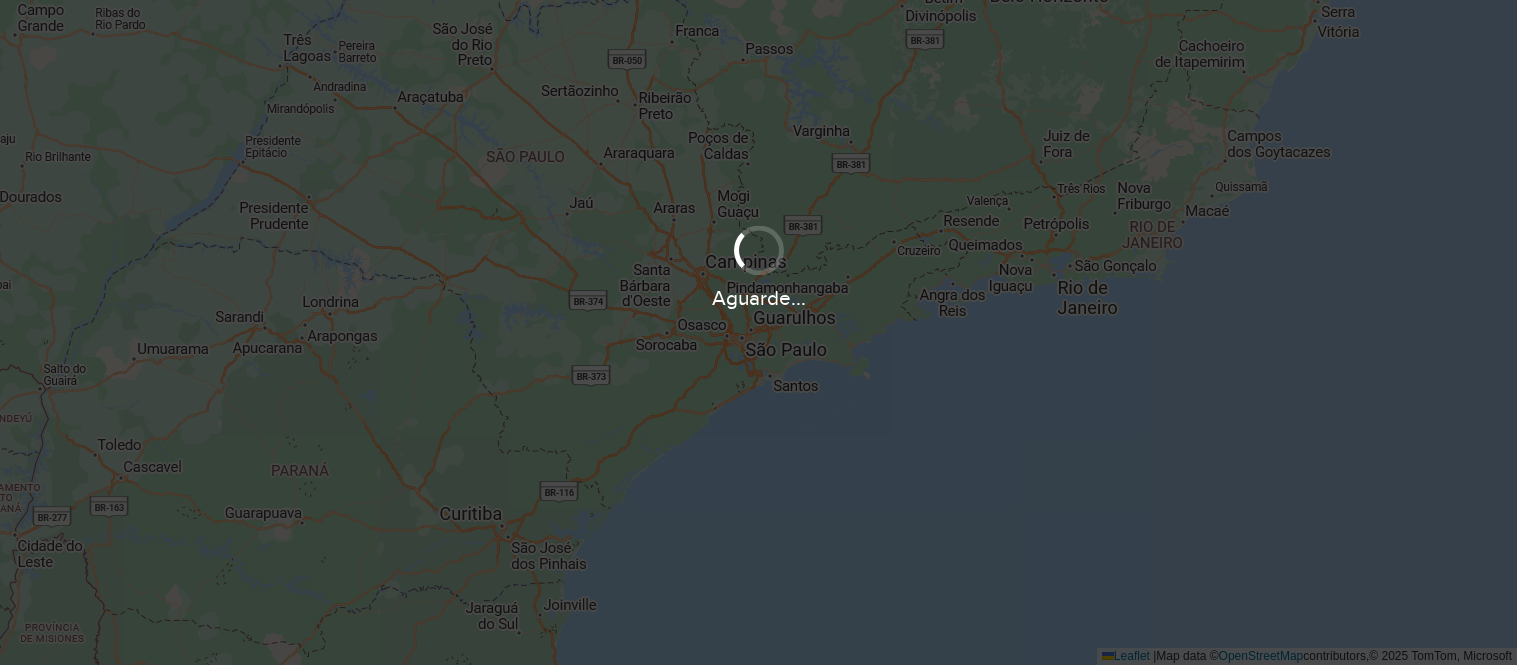 scroll, scrollTop: 0, scrollLeft: 0, axis: both 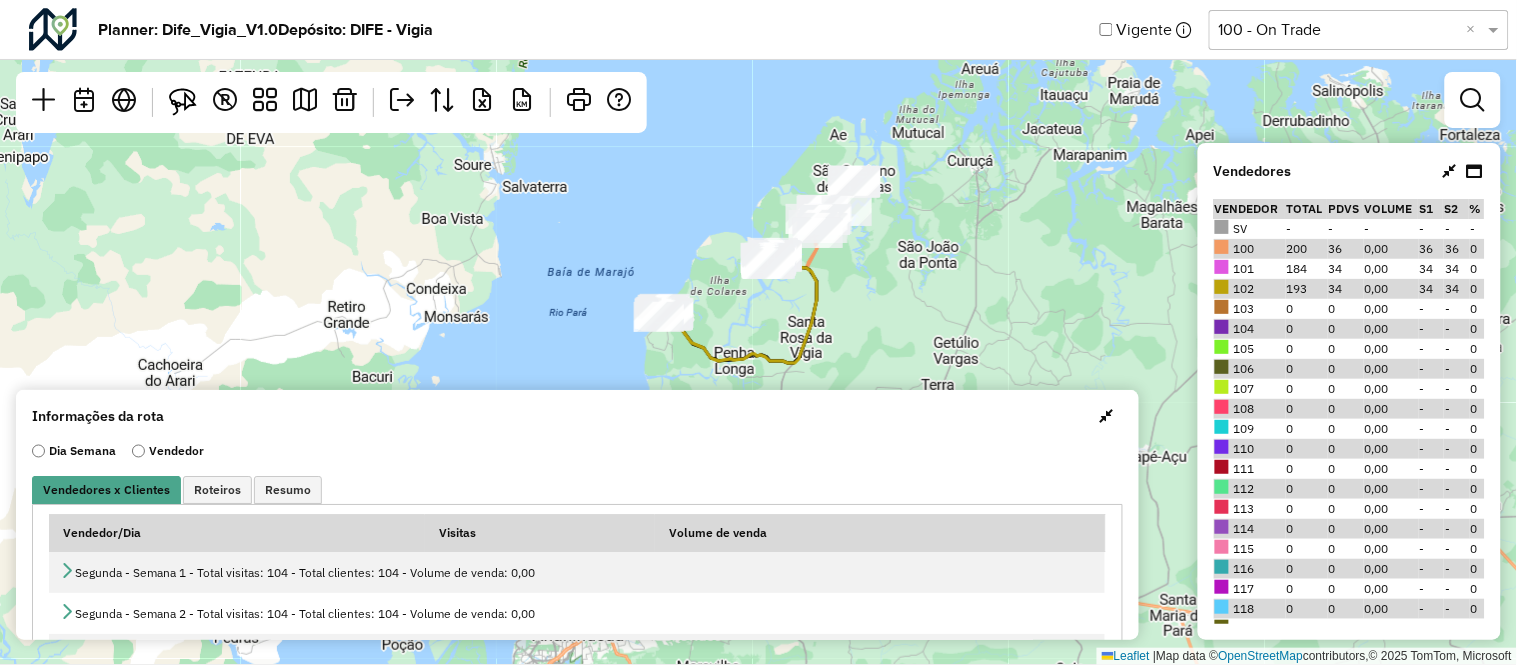 click at bounding box center (1107, 416) 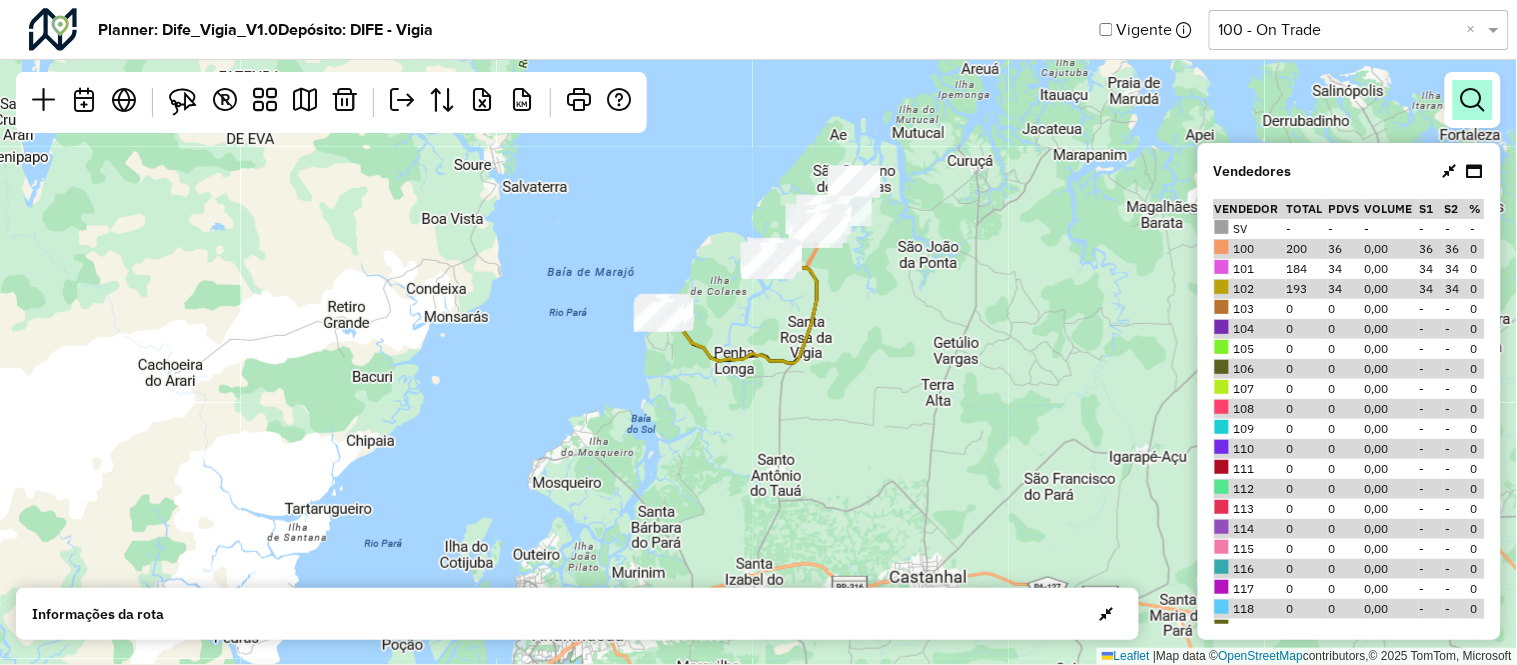 click at bounding box center [1473, 100] 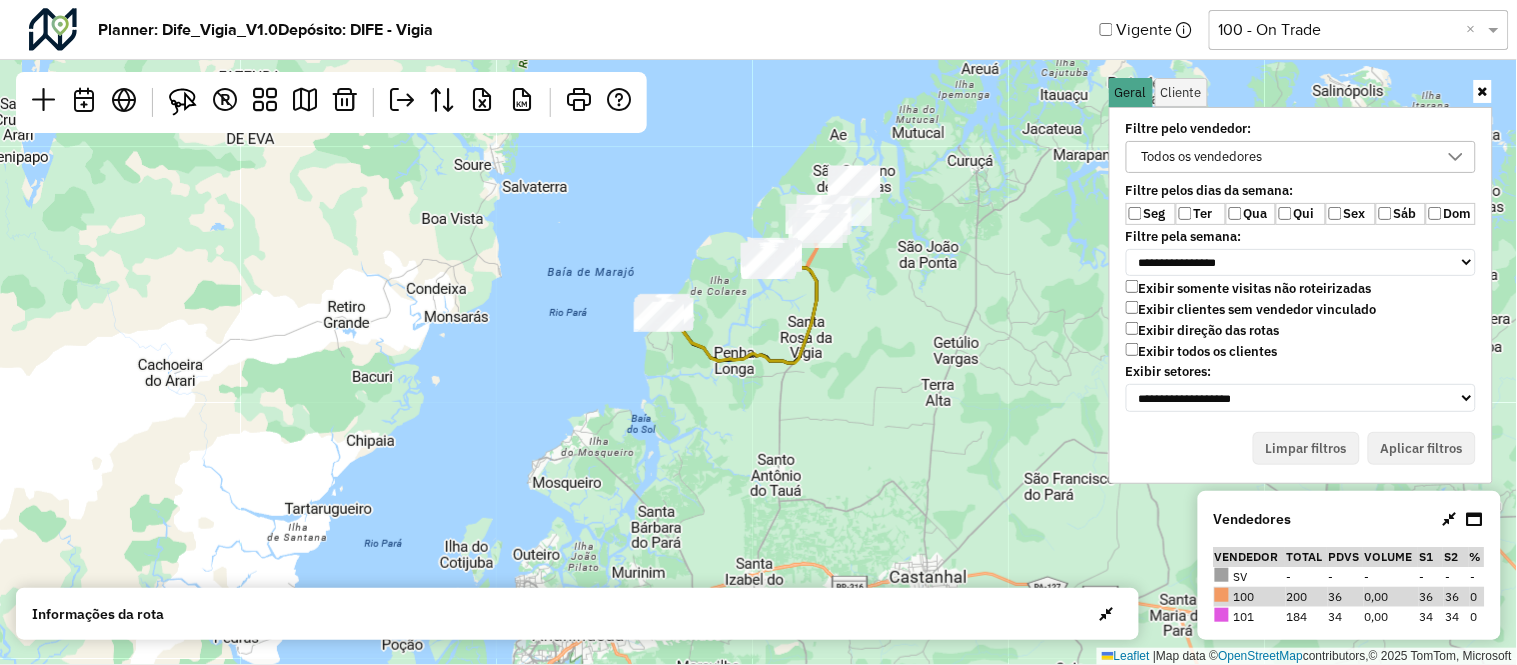 click at bounding box center (1456, 157) 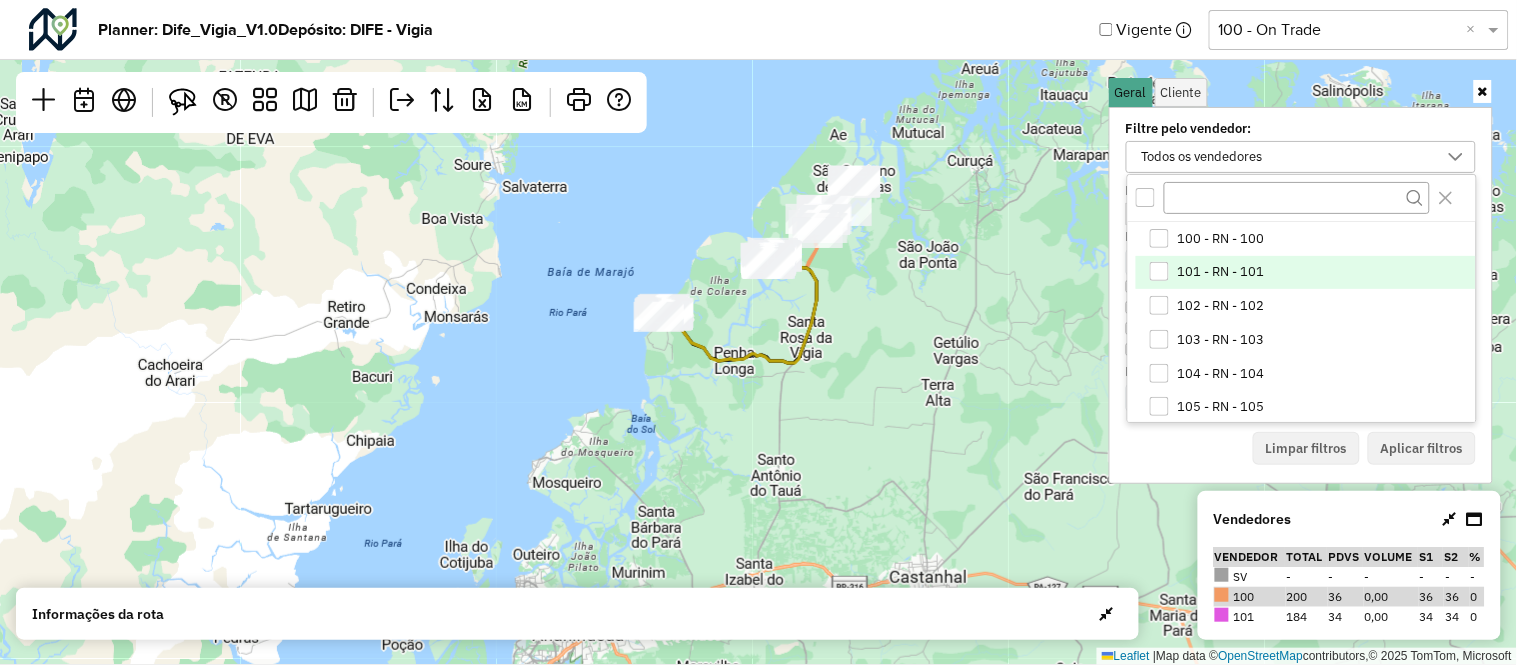 click on "101 - RN - 101" at bounding box center (1221, 272) 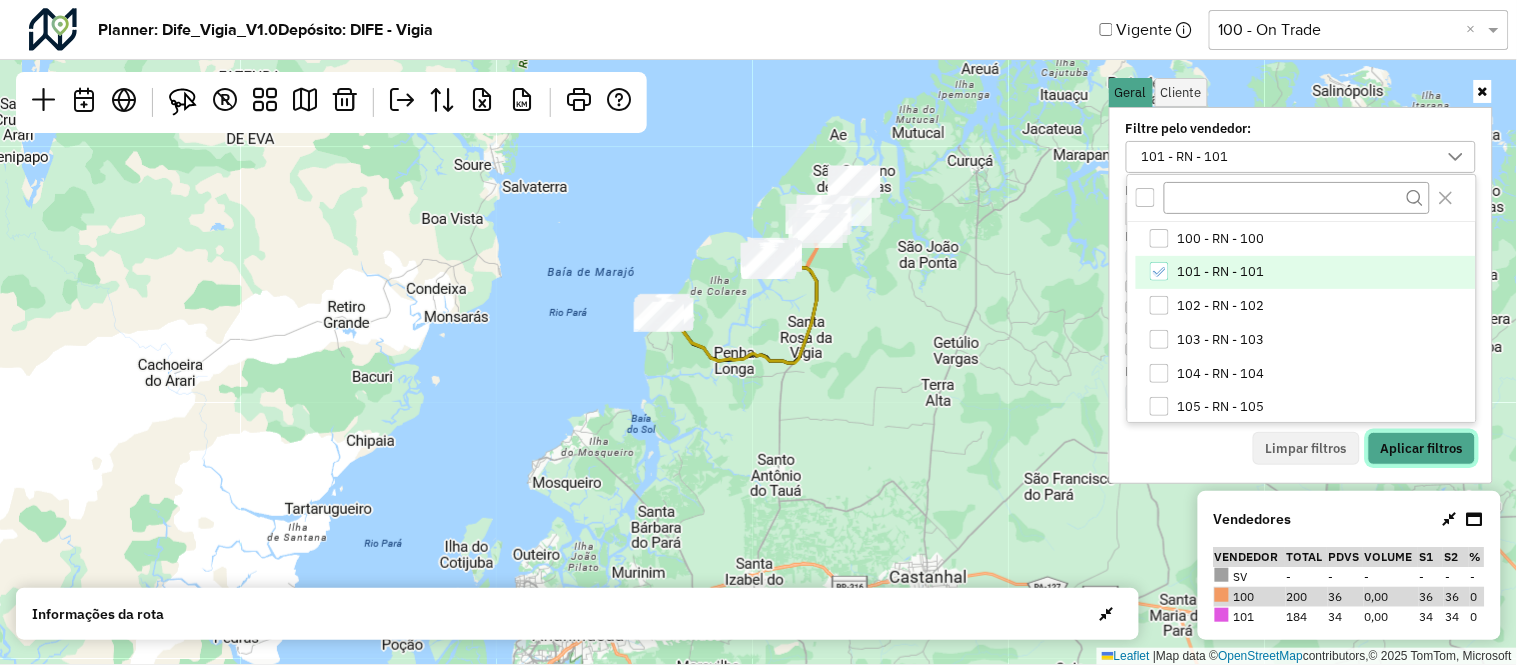 click on "Aplicar filtros" at bounding box center [1422, 449] 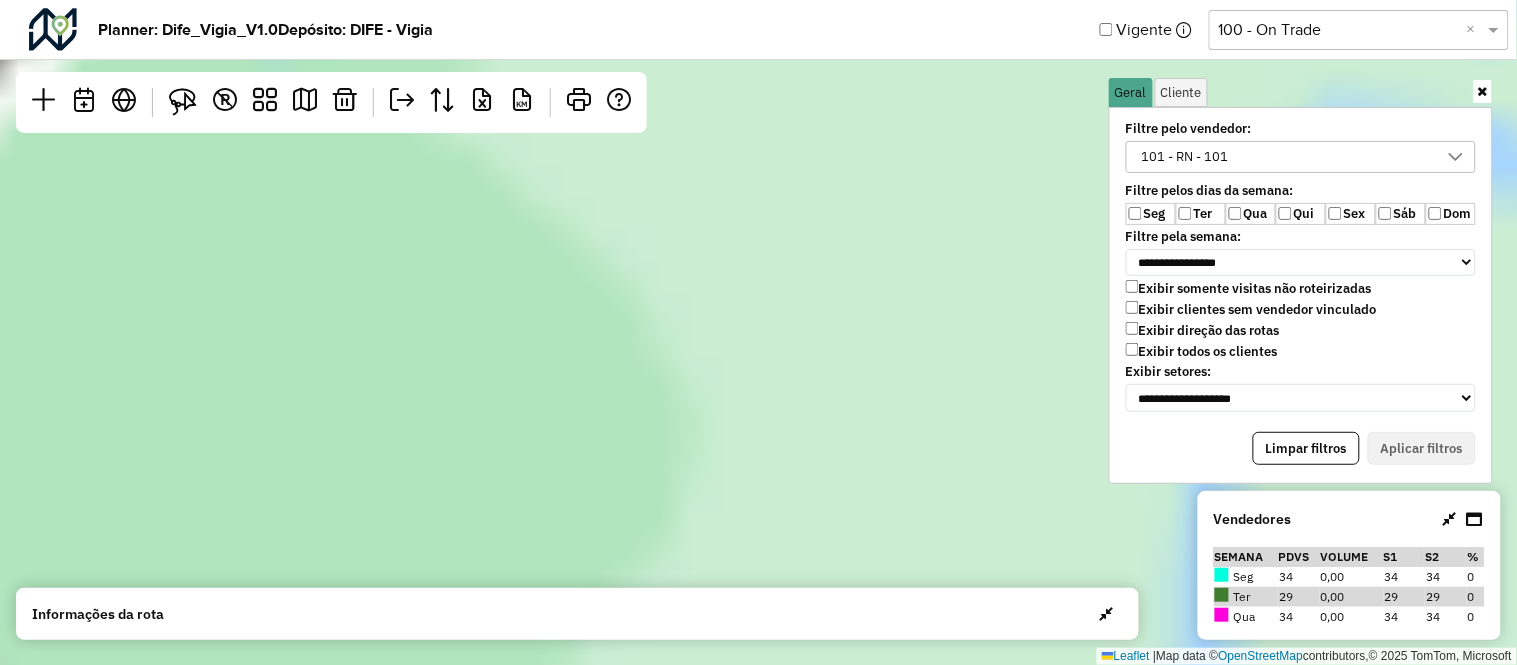 drag, startPoint x: 804, startPoint y: 270, endPoint x: 775, endPoint y: 547, distance: 278.51392 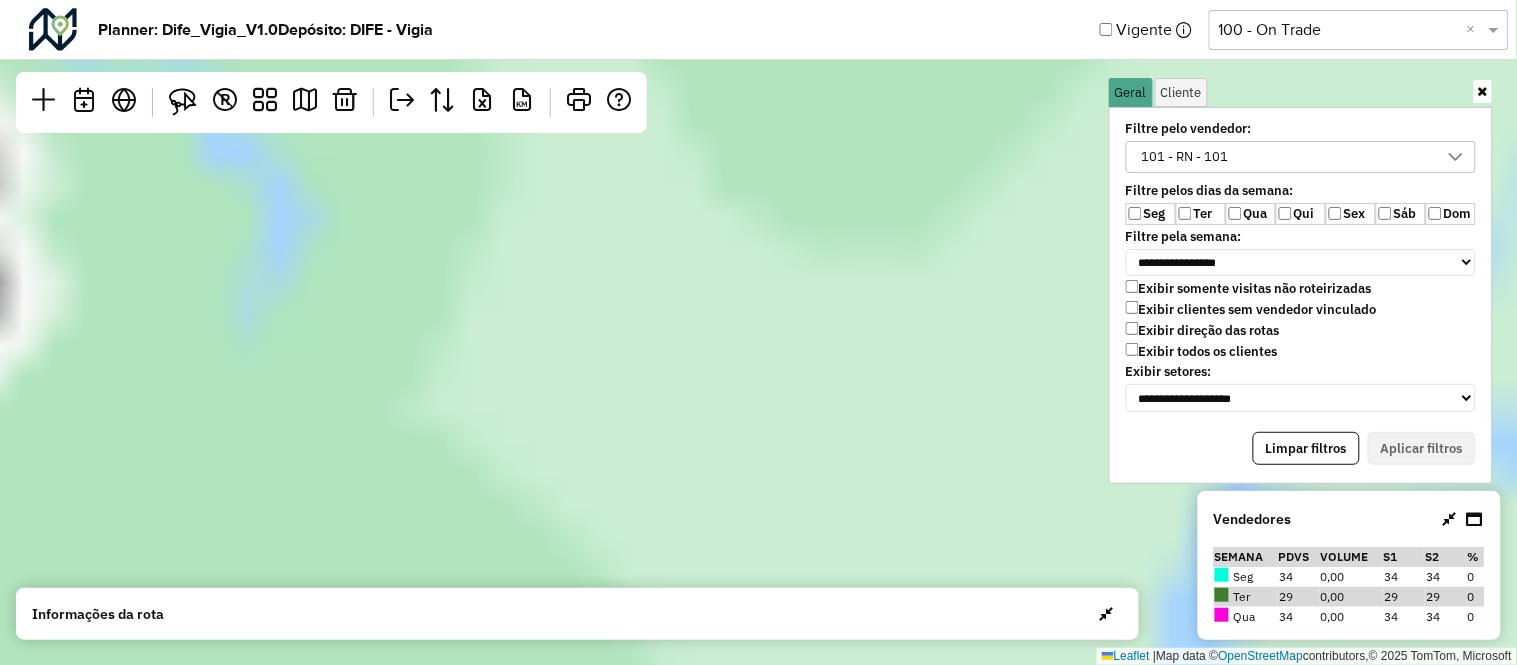 drag, startPoint x: 836, startPoint y: 191, endPoint x: 826, endPoint y: 516, distance: 325.1538 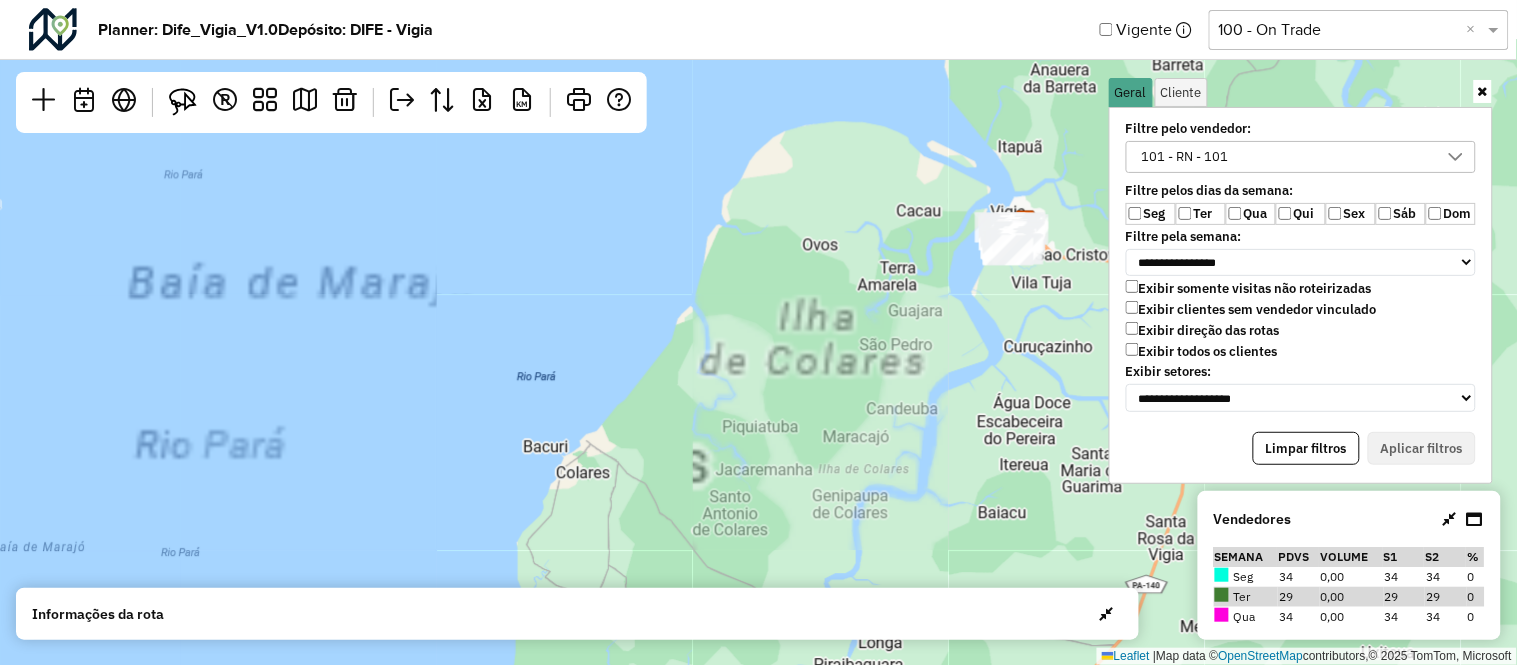 drag, startPoint x: 843, startPoint y: 260, endPoint x: 856, endPoint y: 352, distance: 92.91394 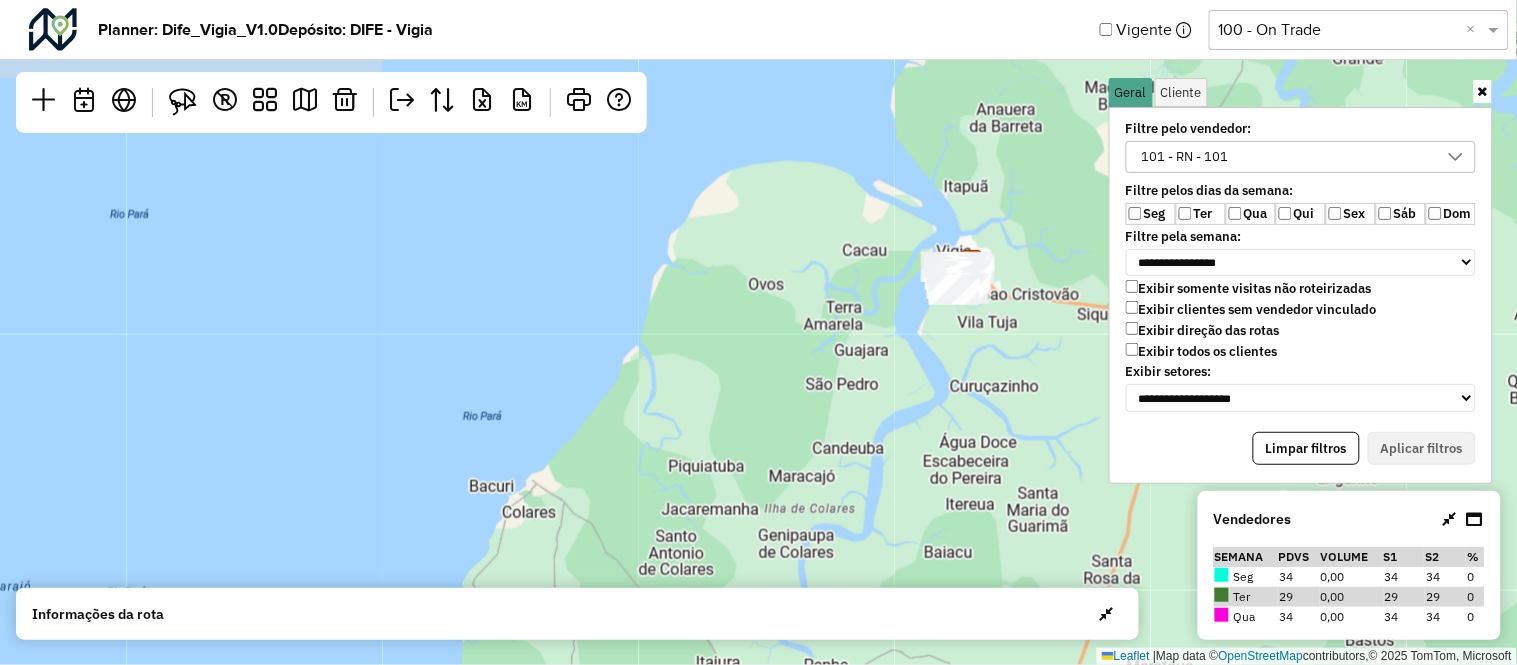 drag, startPoint x: 988, startPoint y: 337, endPoint x: 754, endPoint y: 445, distance: 257.72076 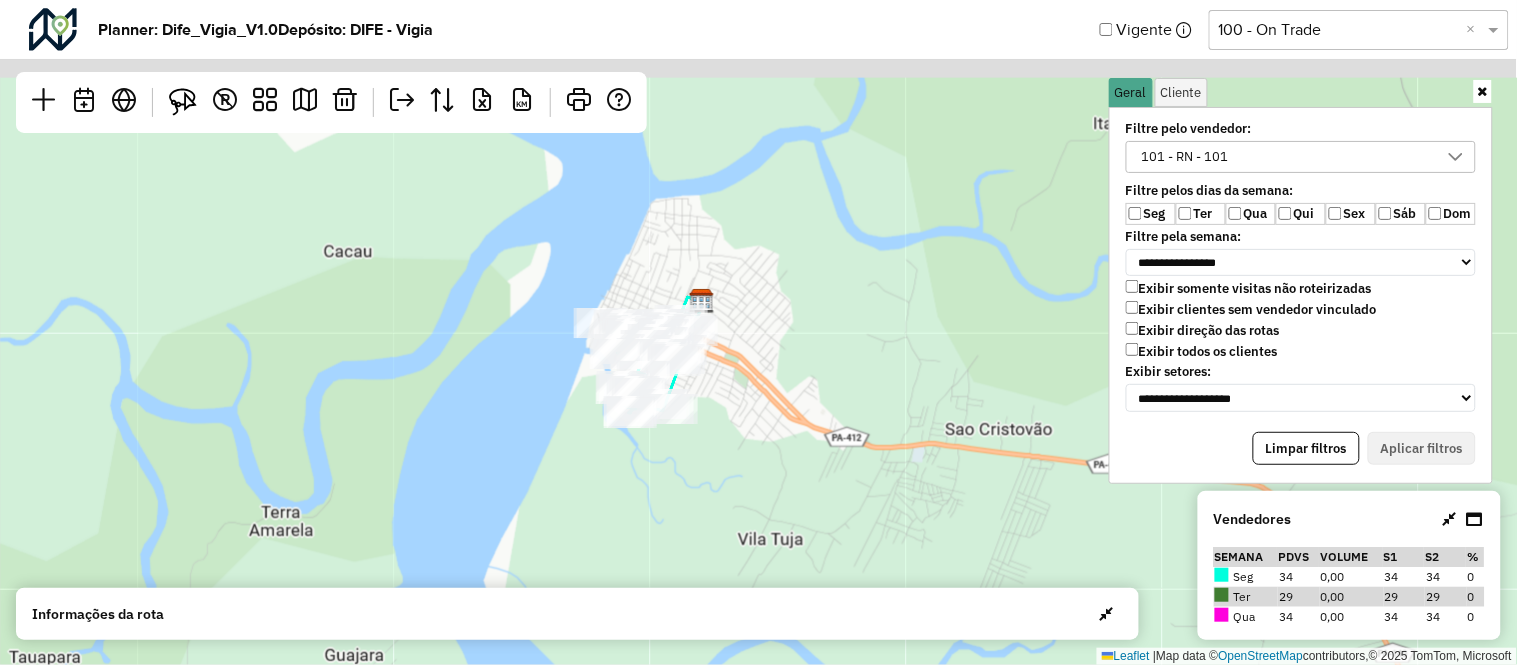 click on "Leaflet   |  Map data ©  OpenStreetMap  contributors,© 2025 TomTom, Microsoft" 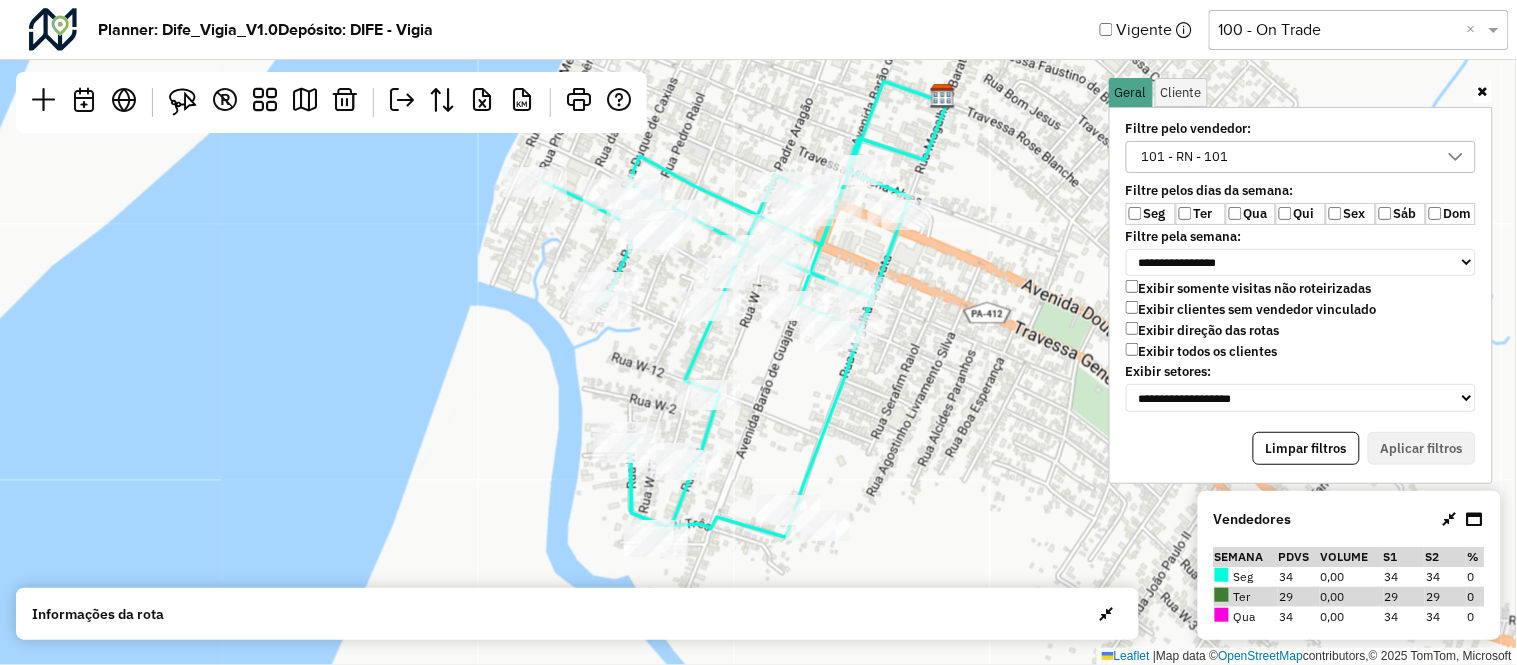 drag, startPoint x: 844, startPoint y: 521, endPoint x: 974, endPoint y: 405, distance: 174.22974 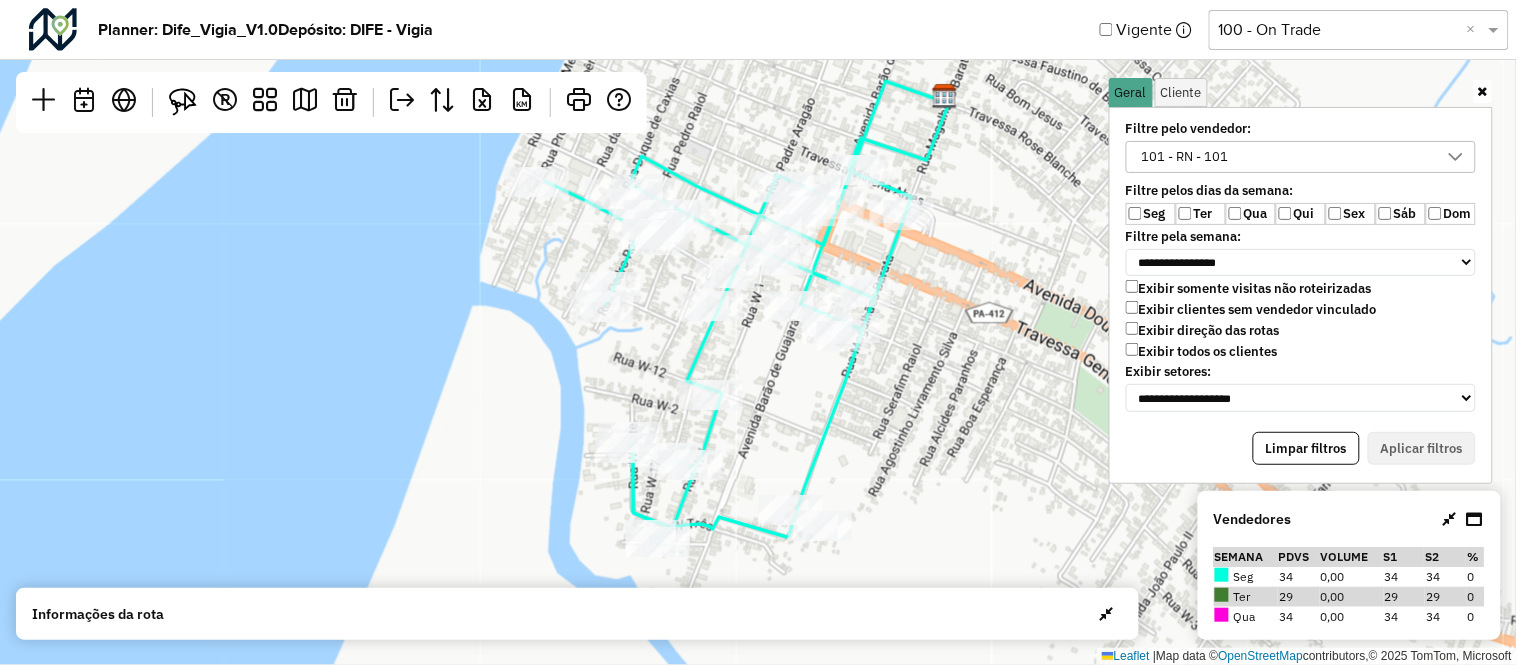 click at bounding box center [1483, 91] 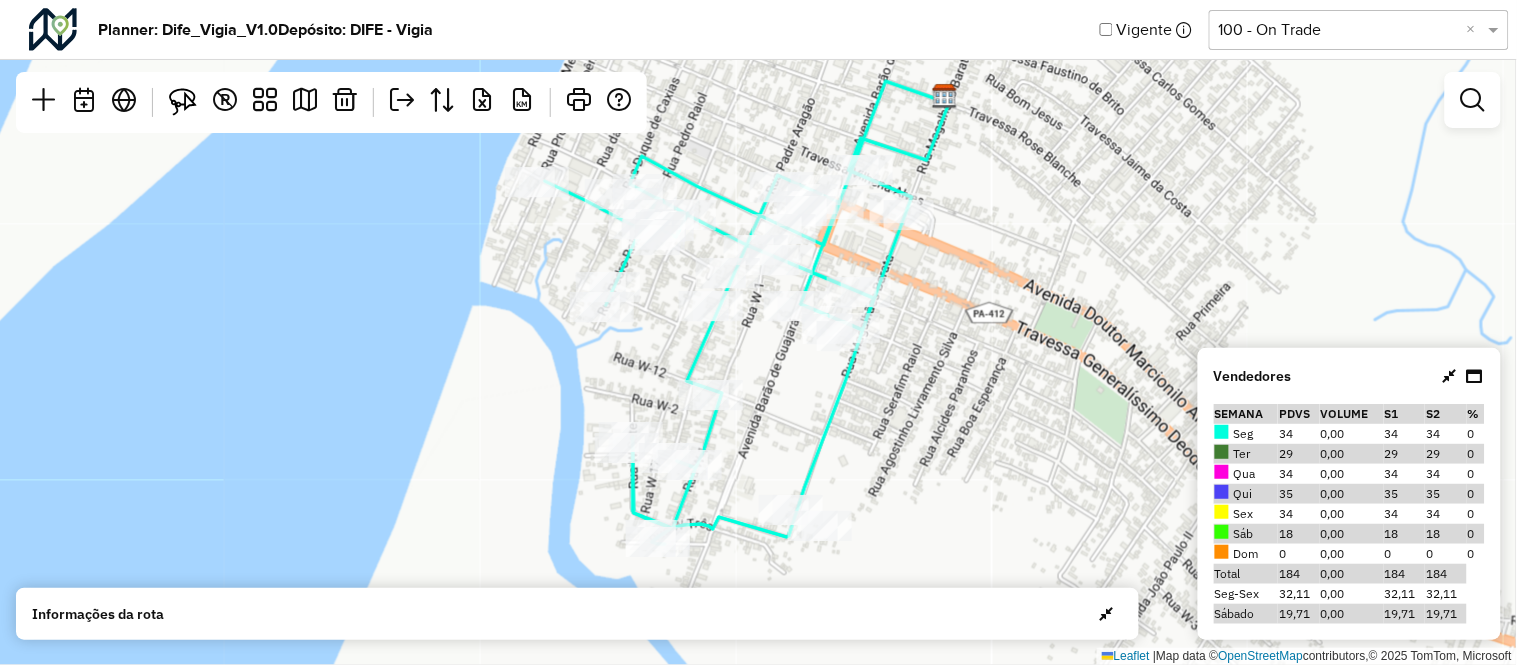 click at bounding box center [1450, 376] 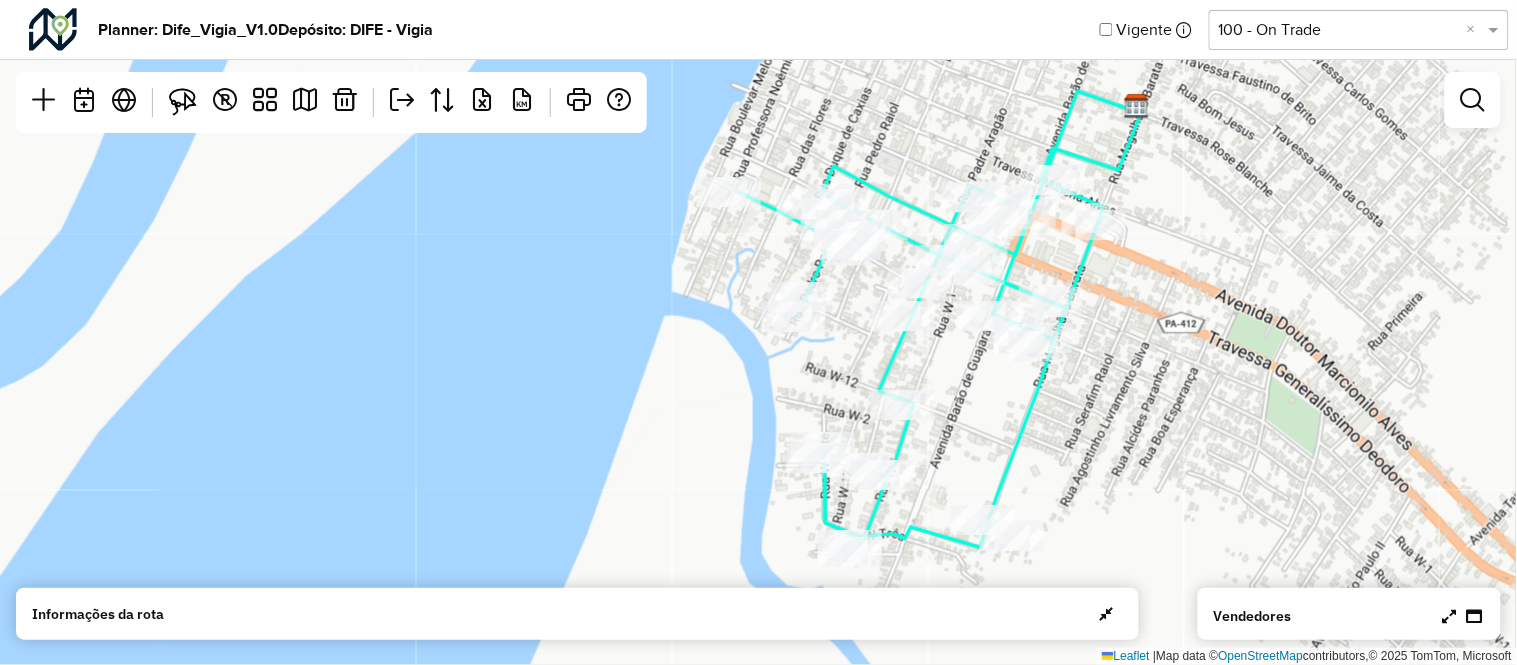 drag, startPoint x: 833, startPoint y: 427, endPoint x: 1008, endPoint y: 403, distance: 176.63805 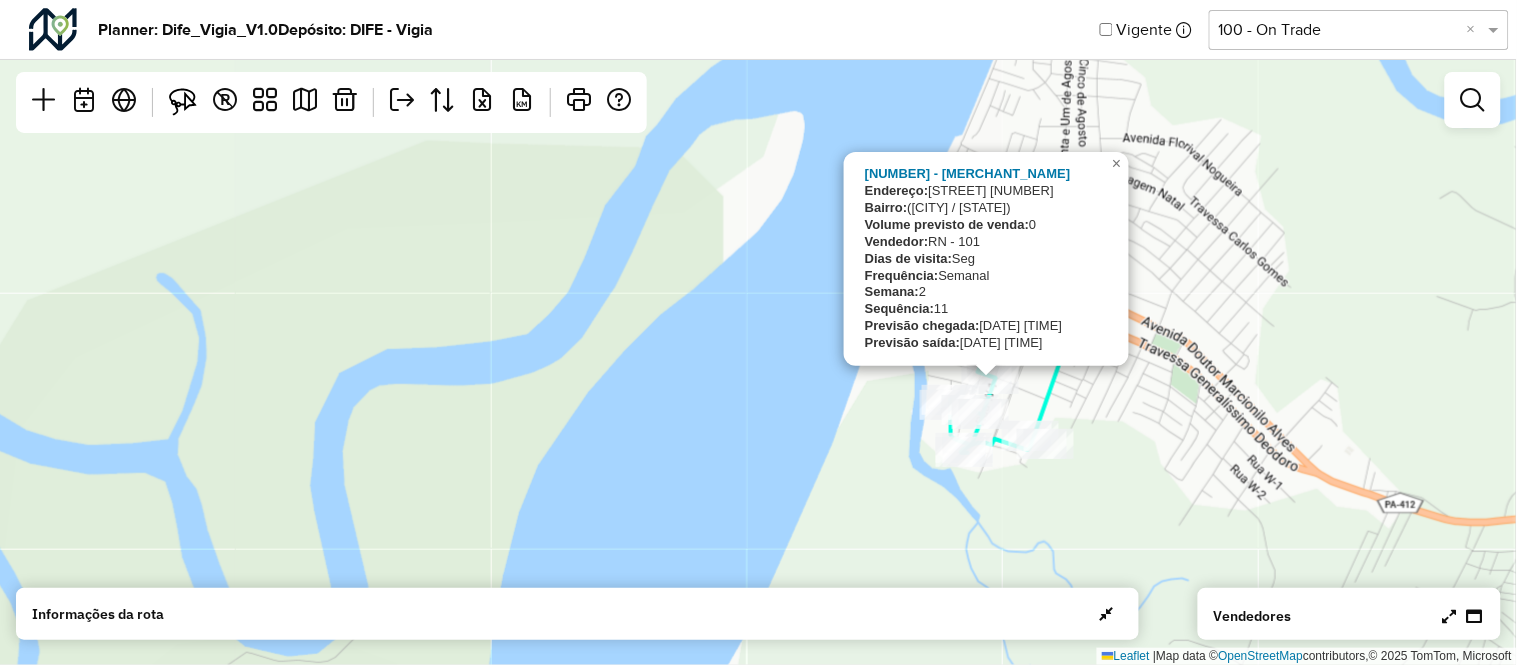 click at bounding box center (1107, 614) 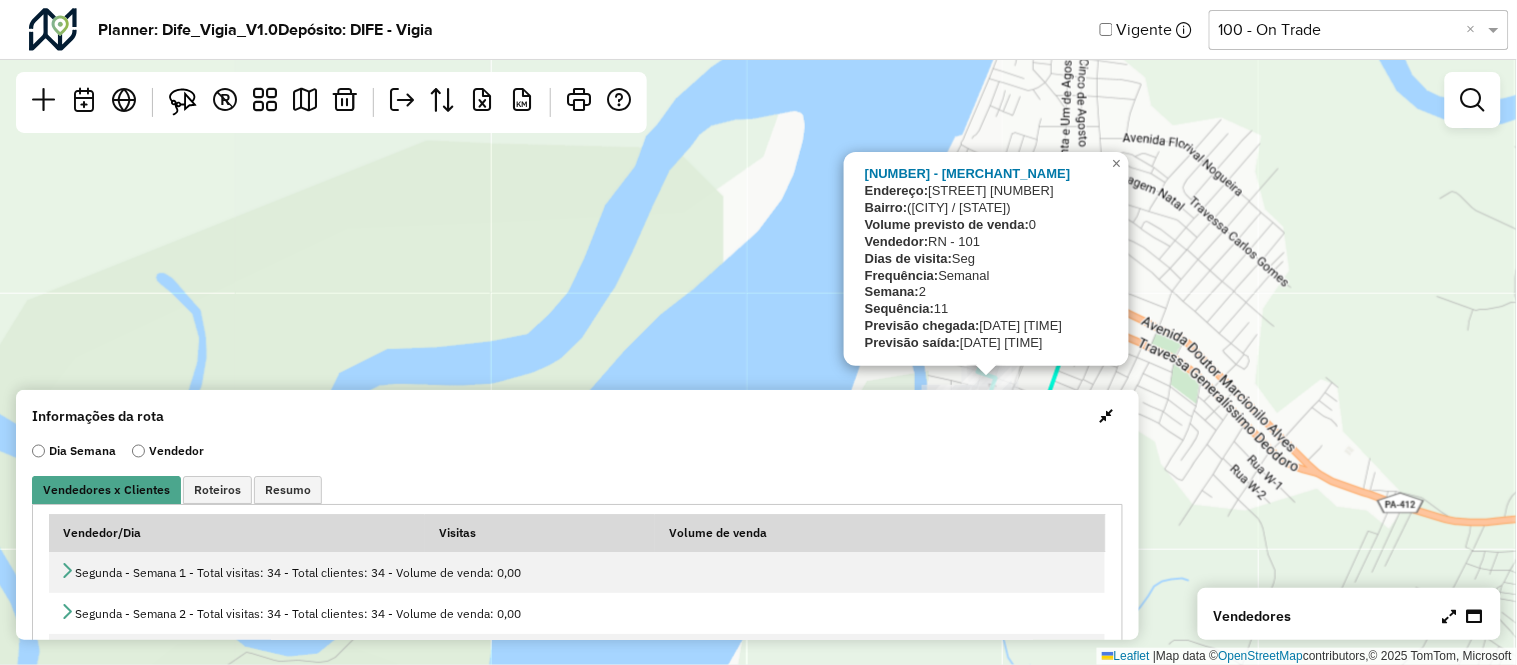 click at bounding box center [1107, 416] 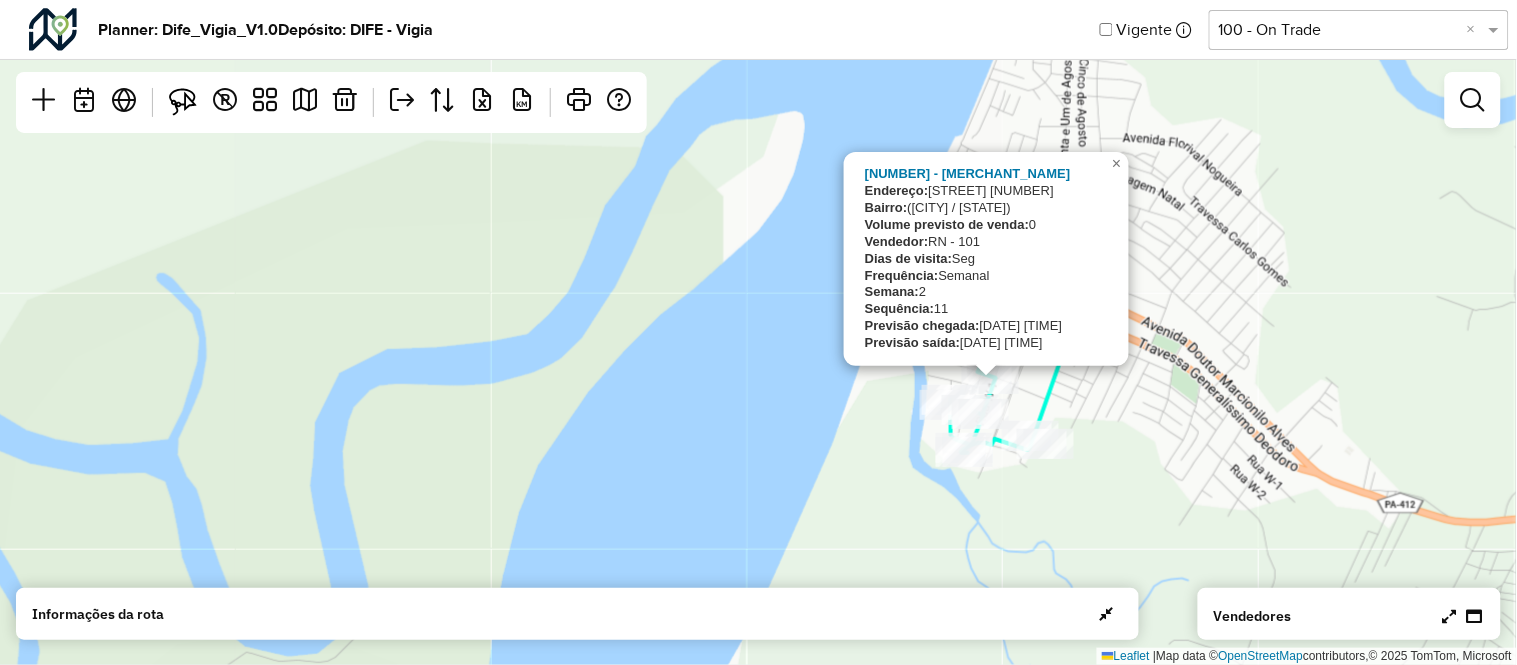 click at bounding box center [1450, 616] 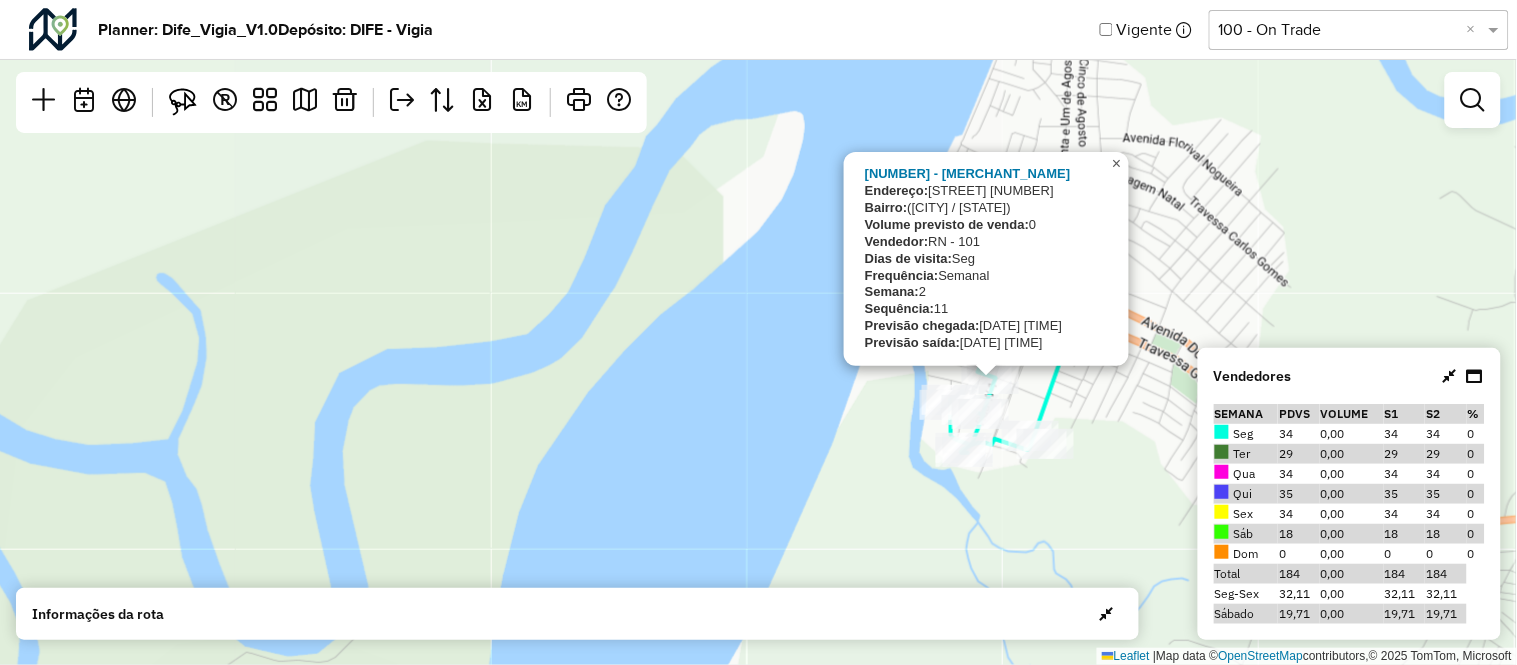 click on "×" 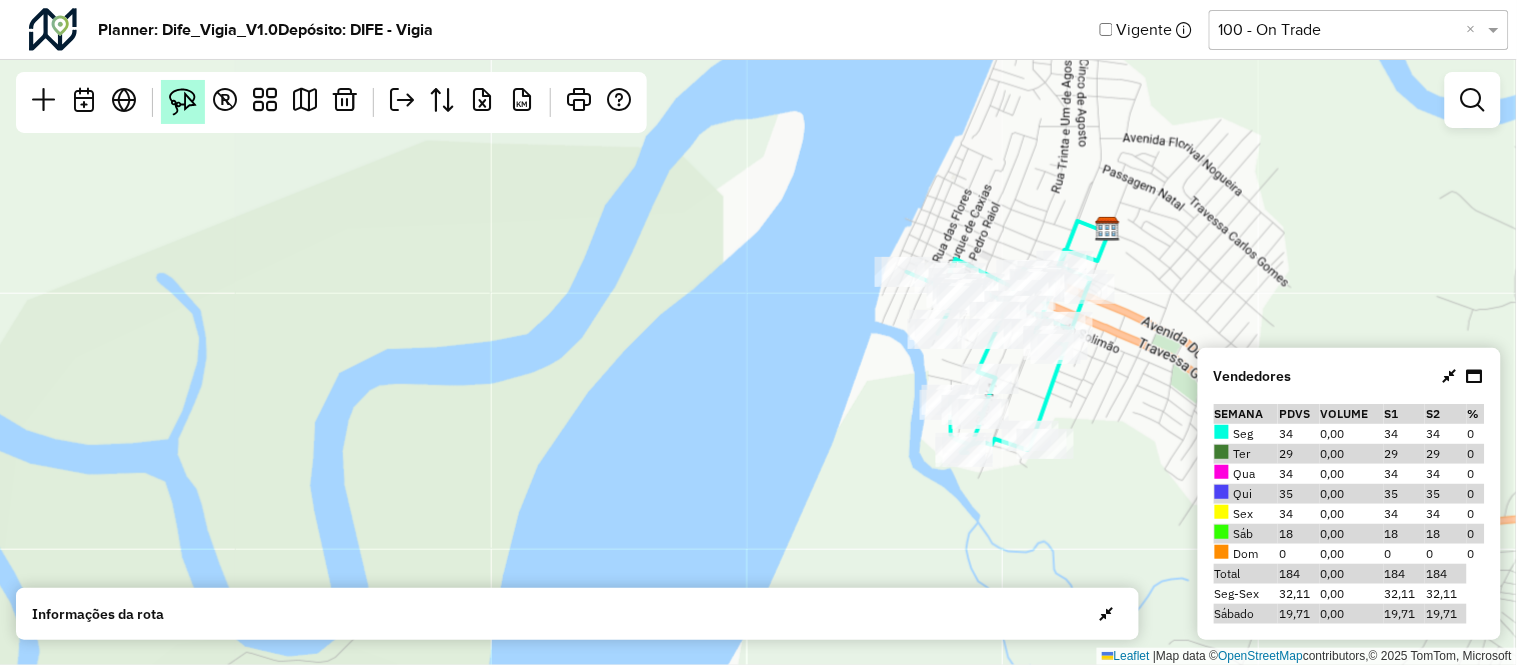 click at bounding box center (183, 102) 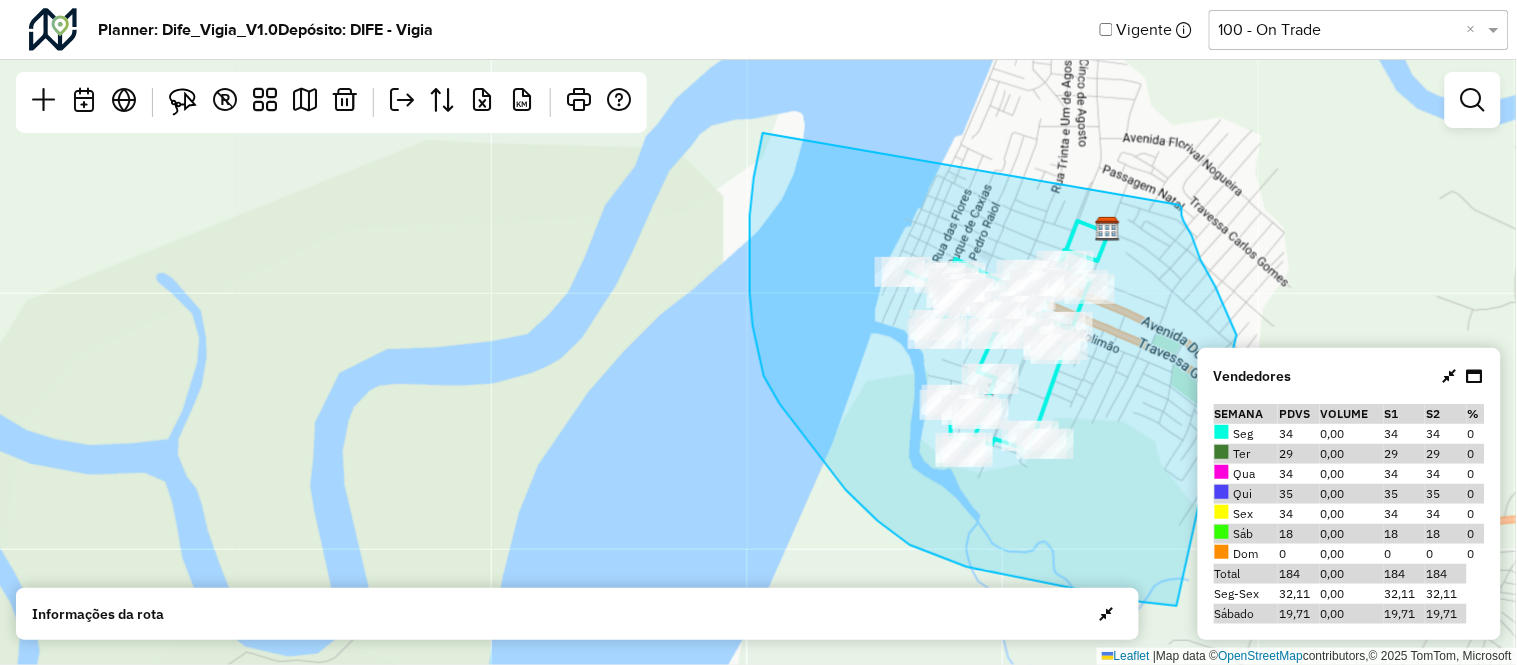 drag, startPoint x: 763, startPoint y: 133, endPoint x: 1167, endPoint y: 174, distance: 406.0751 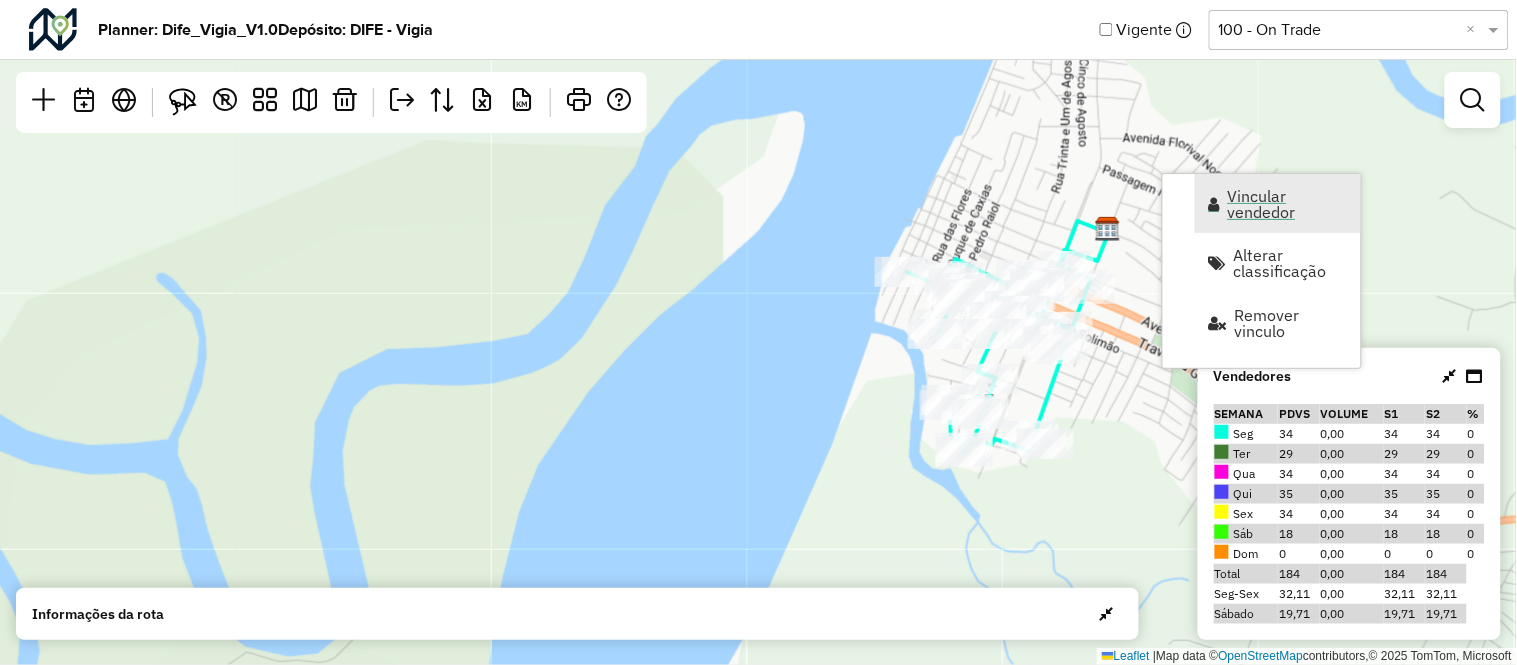 click on "Vincular vendedor" at bounding box center (1278, 203) 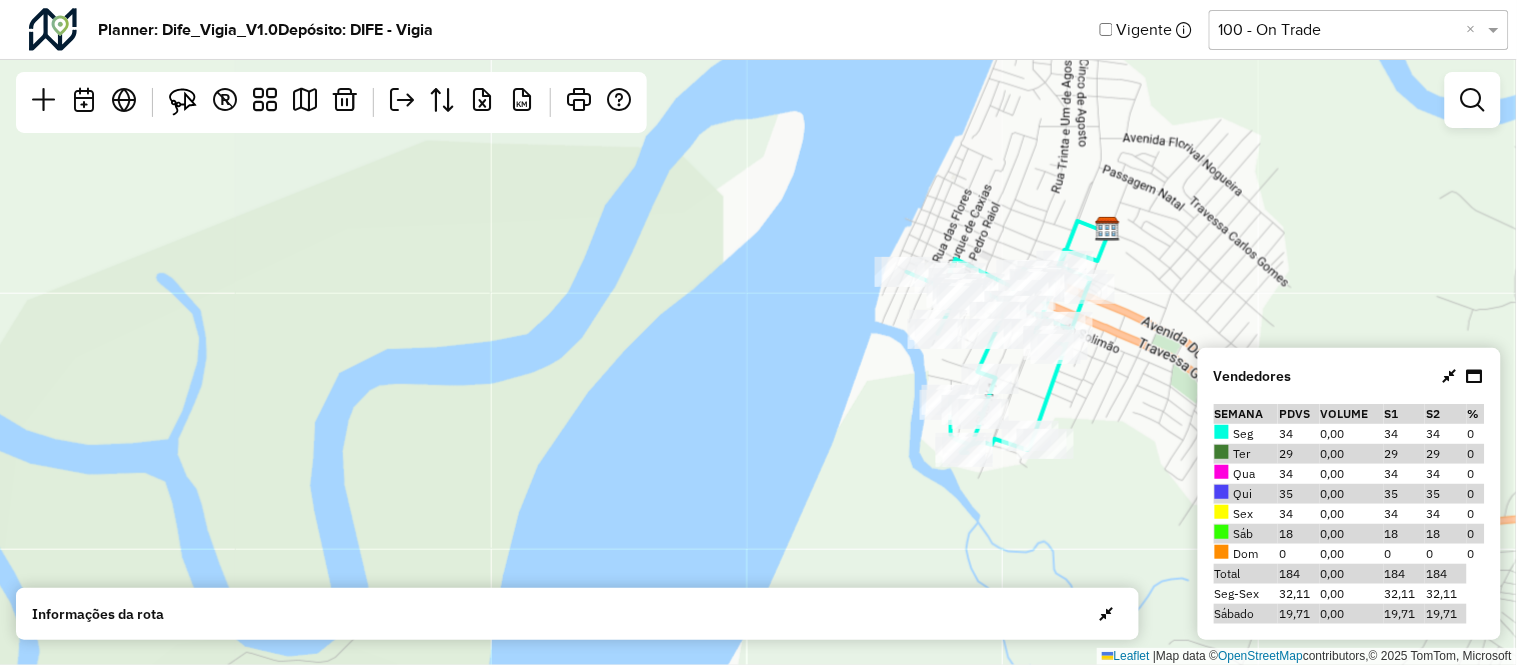 select on "********" 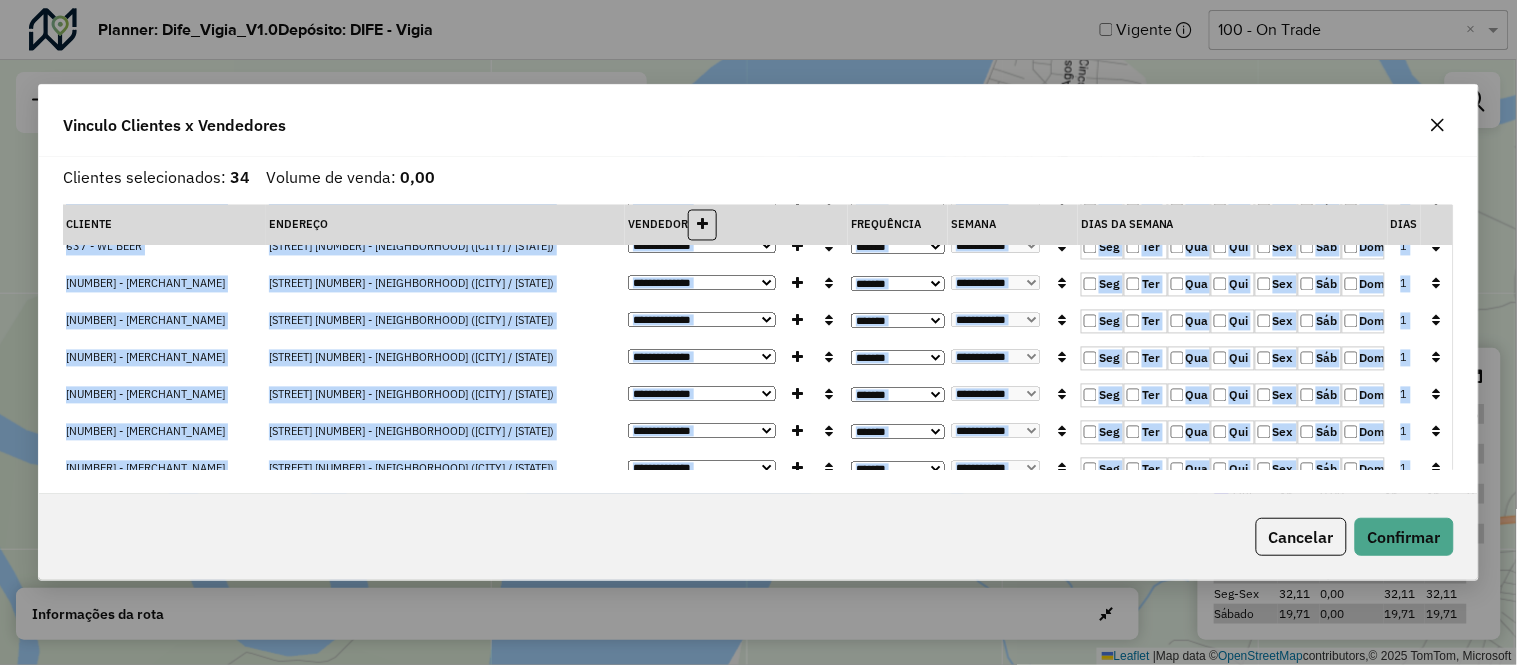 scroll, scrollTop: 1651, scrollLeft: 0, axis: vertical 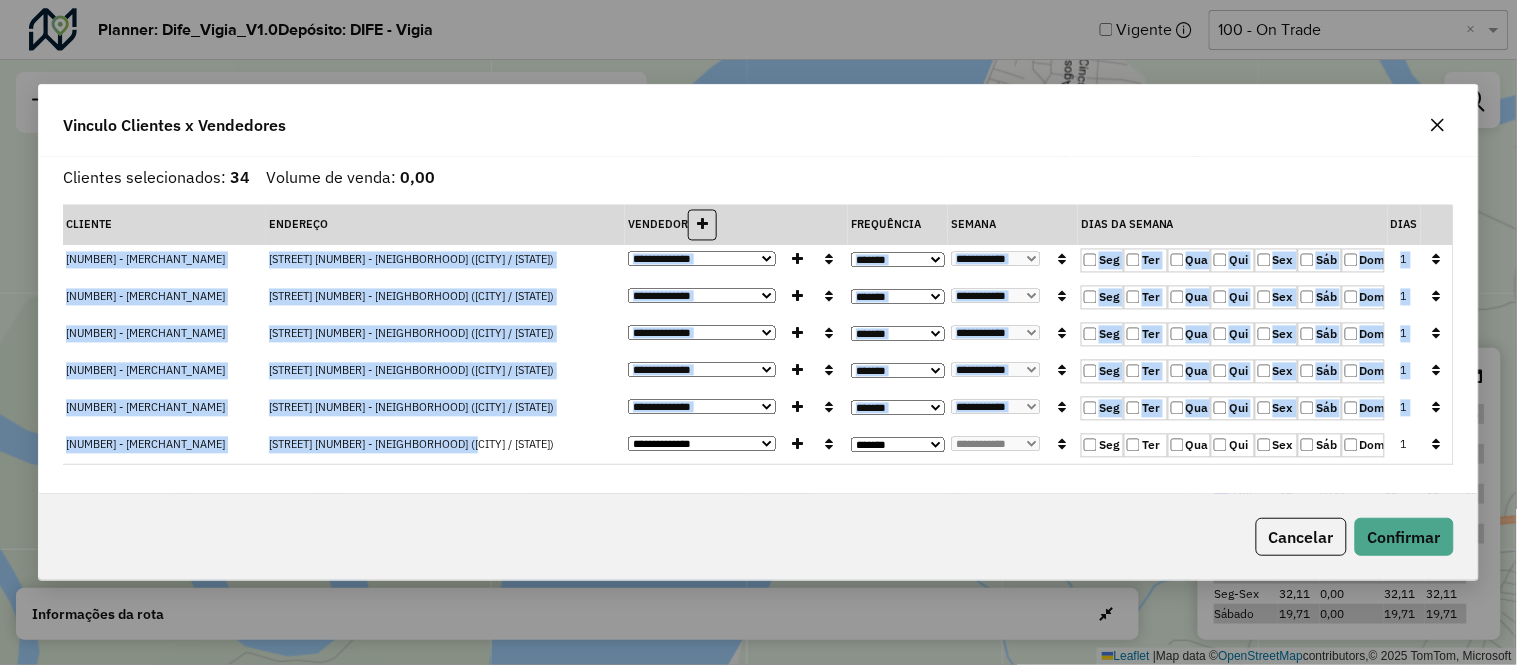 drag, startPoint x: 73, startPoint y: 268, endPoint x: 504, endPoint y: 442, distance: 464.7978 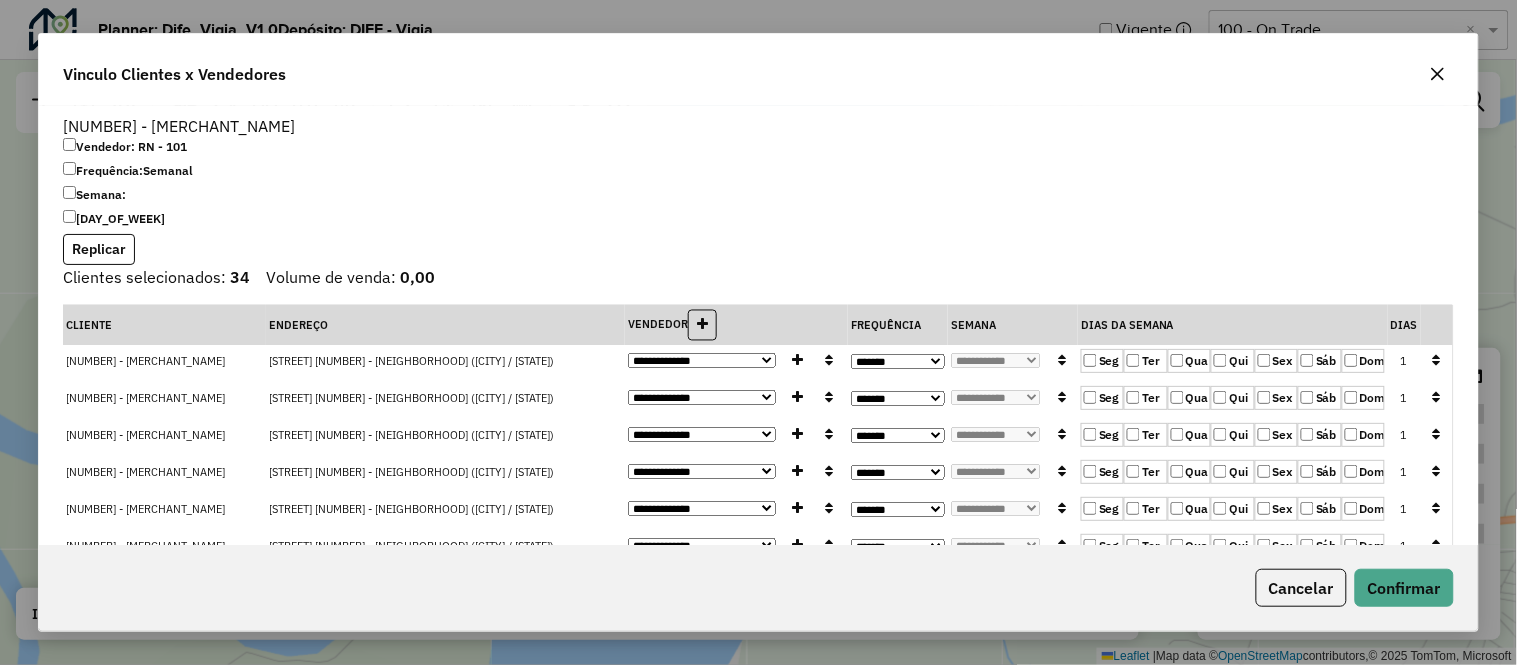 click on "[NUMBER] - [MERCHANT_NAME] [MERCHANT_DETAILS] [DAY_OF_WEEK] [FREQUENCY] [WEEK] [REPLICATE]" 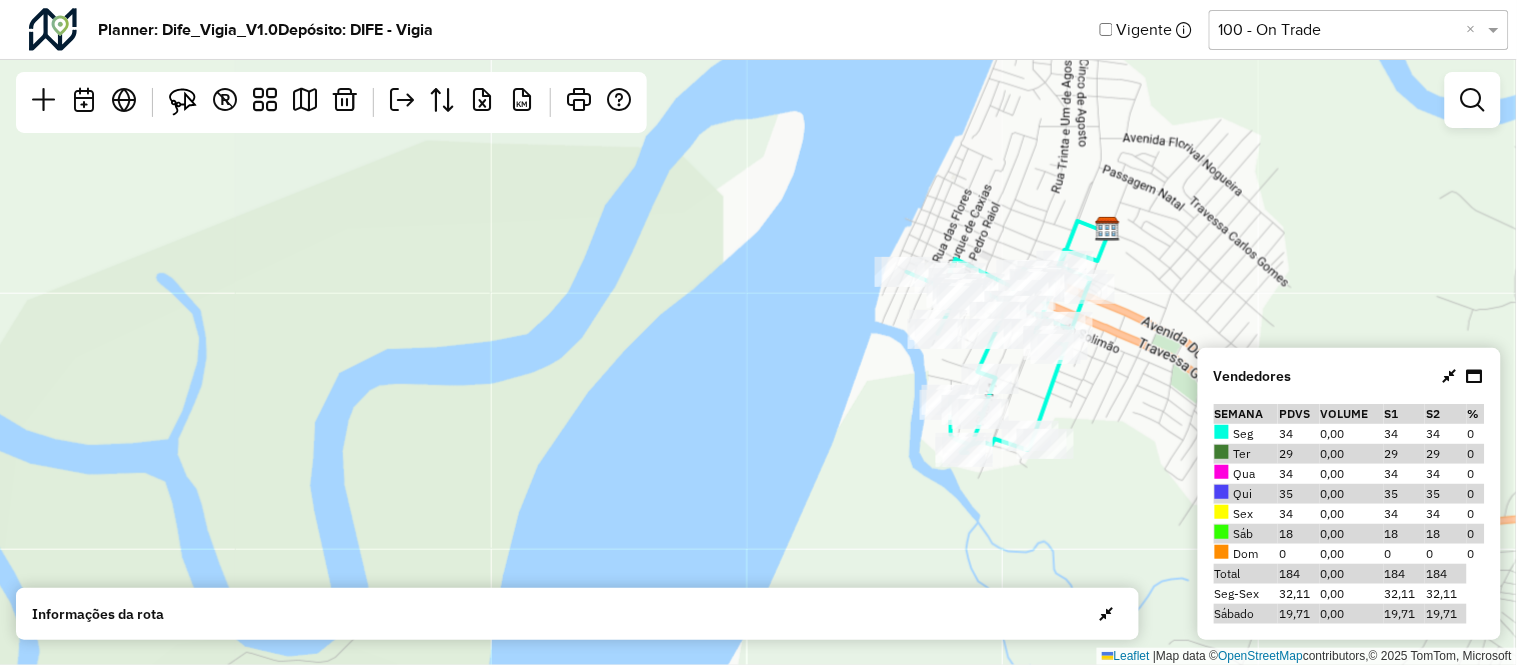 drag, startPoint x: 1444, startPoint y: 386, endPoint x: 1443, endPoint y: 376, distance: 10.049875 